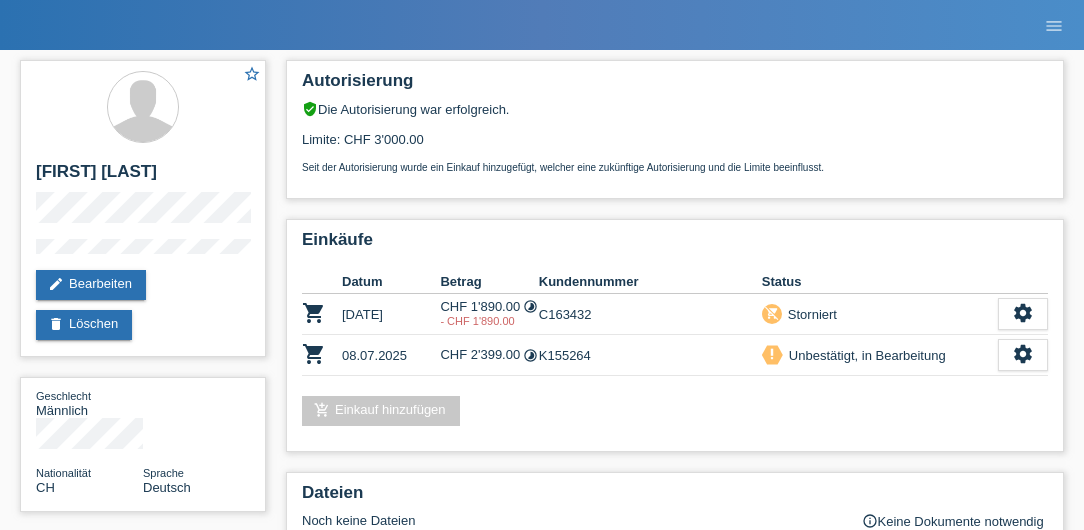 scroll, scrollTop: 0, scrollLeft: 0, axis: both 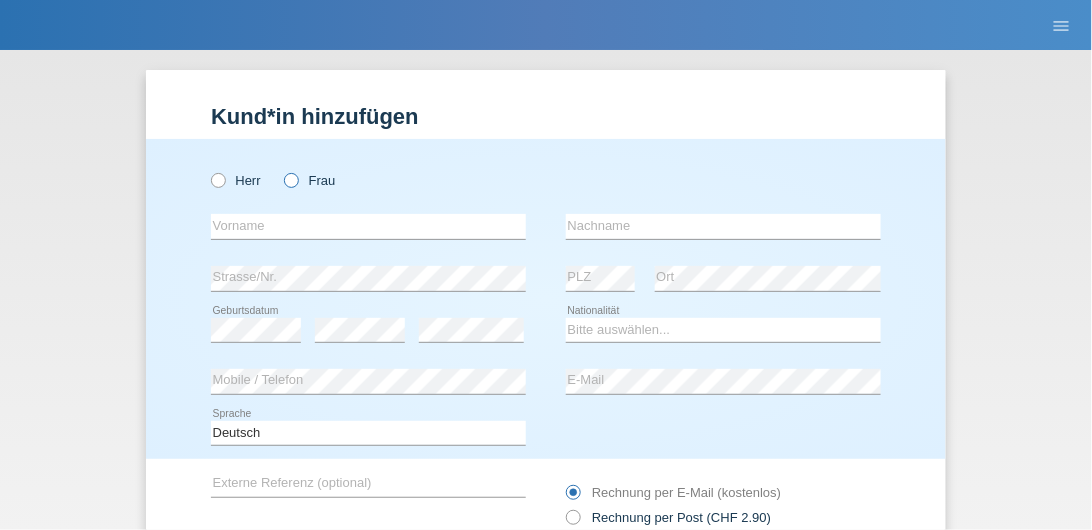 click at bounding box center (208, 170) 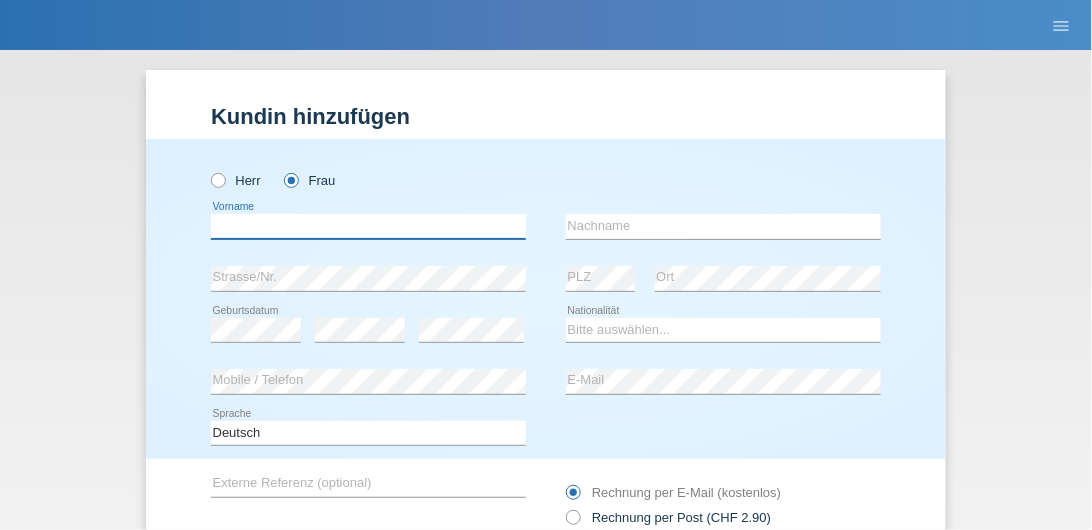 click at bounding box center (368, 226) 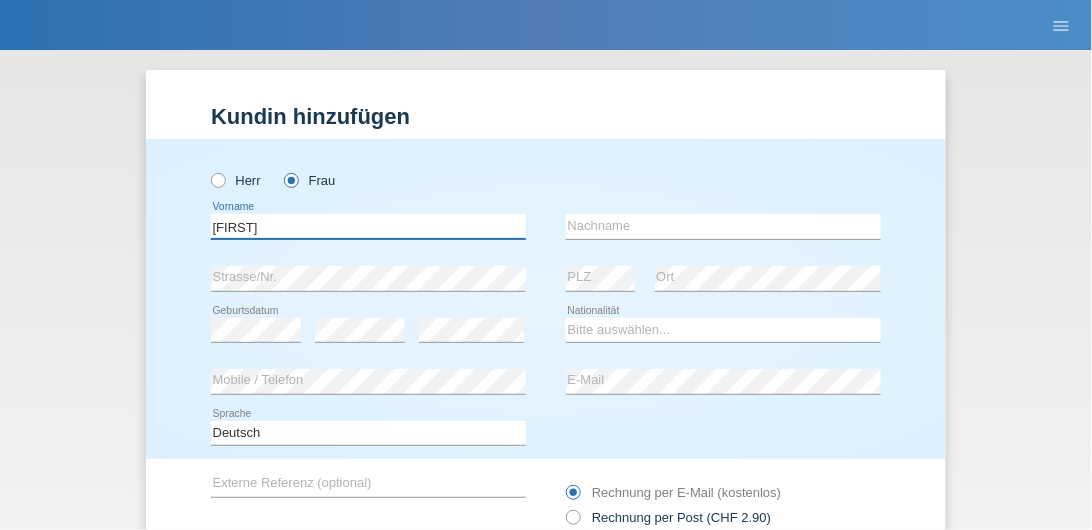 type on "Ana Raquel" 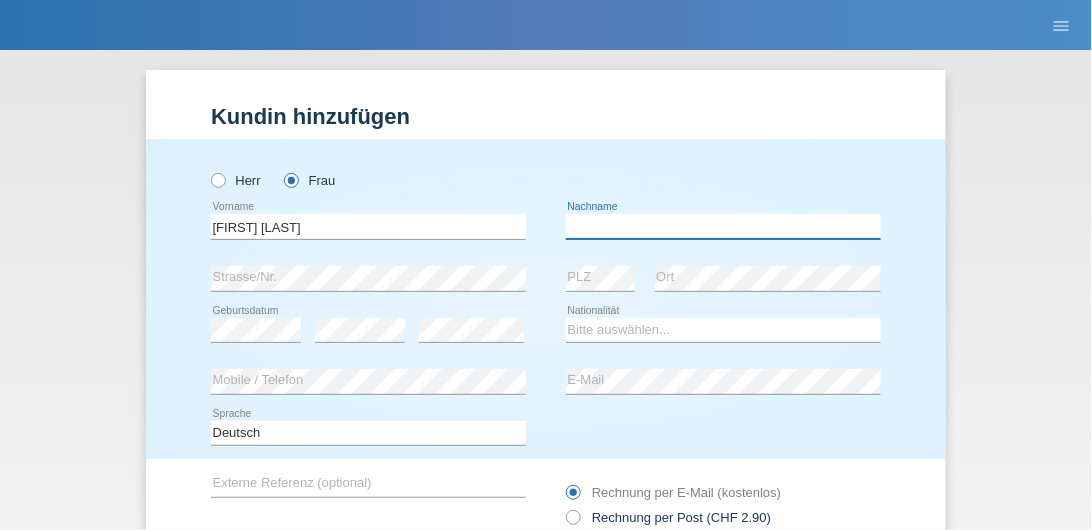 type on "Weidmann" 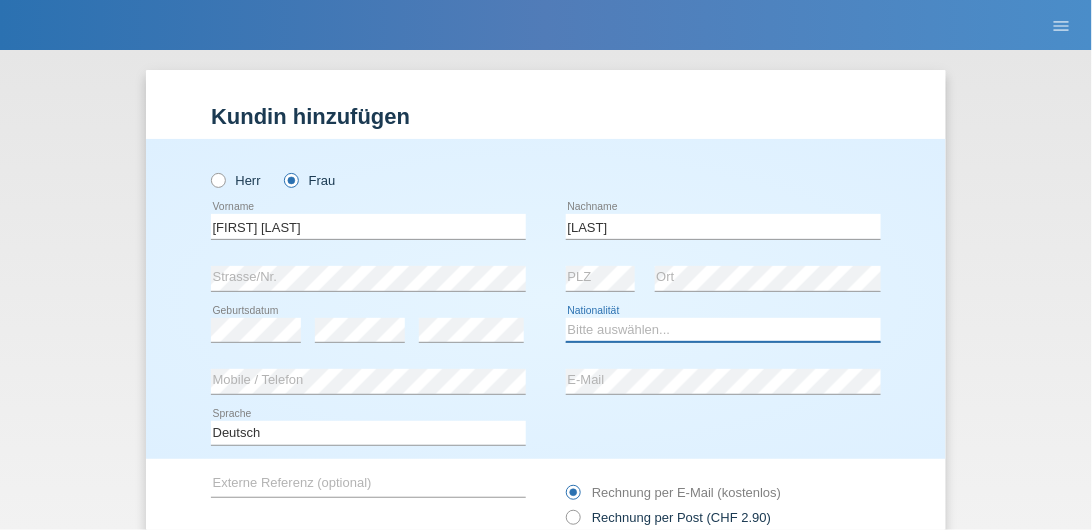 click on "Bitte auswählen...
Schweiz
Deutschland
Liechtenstein
Österreich
------------
Afghanistan
Ägypten
Åland
Albanien
Algerien" at bounding box center (723, 330) 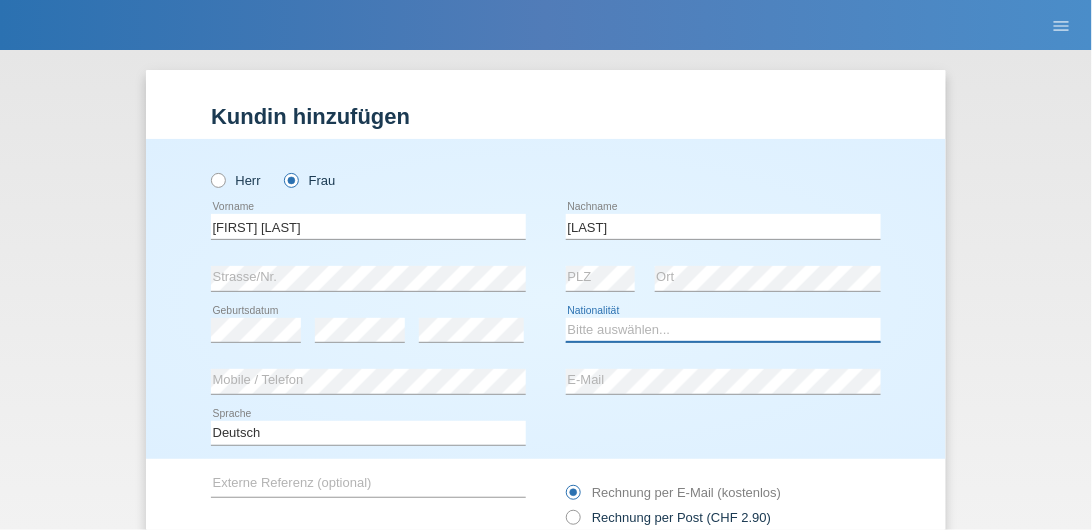 select on "CH" 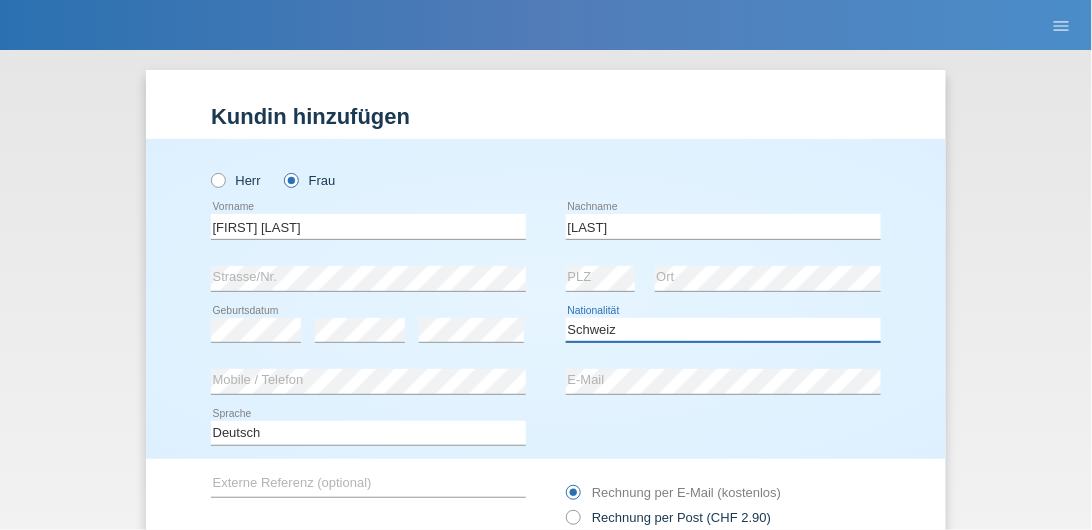 click on "Bitte auswählen...
Schweiz
Deutschland
Liechtenstein
Österreich
------------
Afghanistan
Ägypten
Åland
Albanien
Algerien" at bounding box center [723, 330] 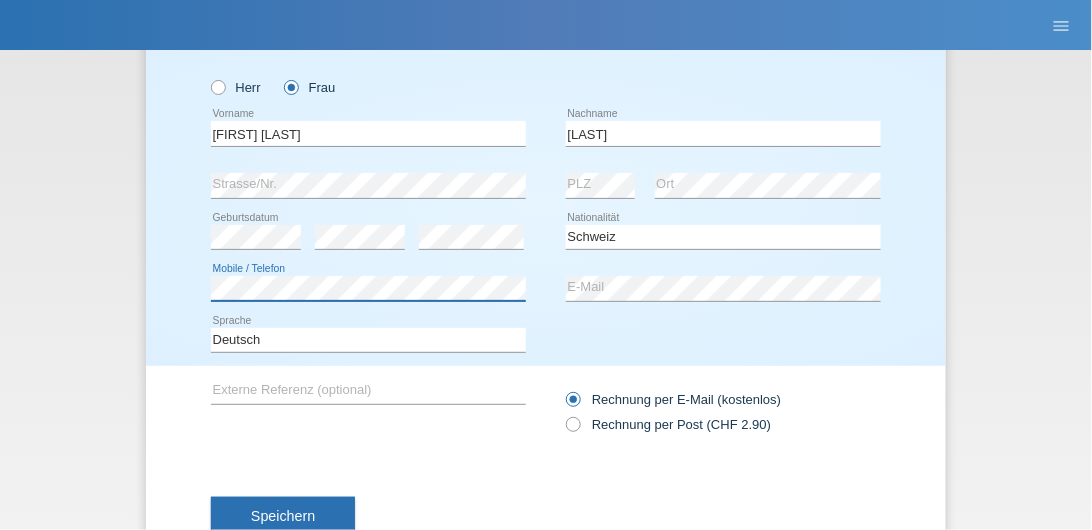 scroll, scrollTop: 114, scrollLeft: 0, axis: vertical 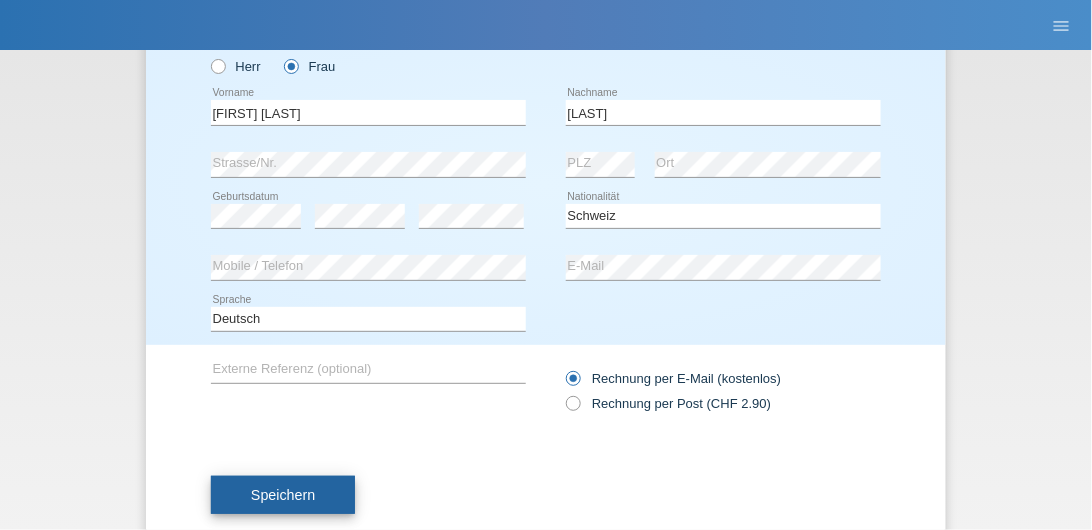 click on "Speichern" at bounding box center (283, 495) 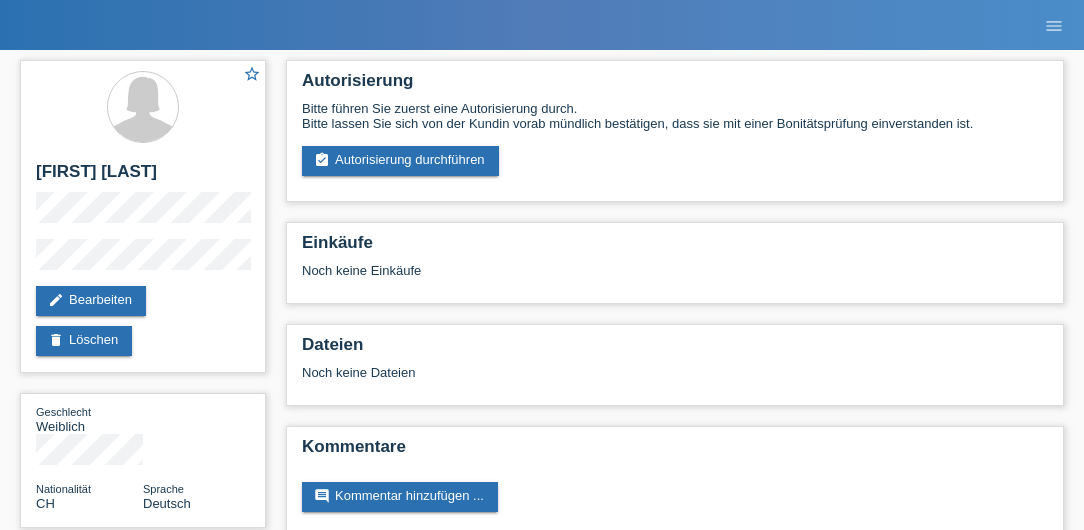 scroll, scrollTop: 0, scrollLeft: 0, axis: both 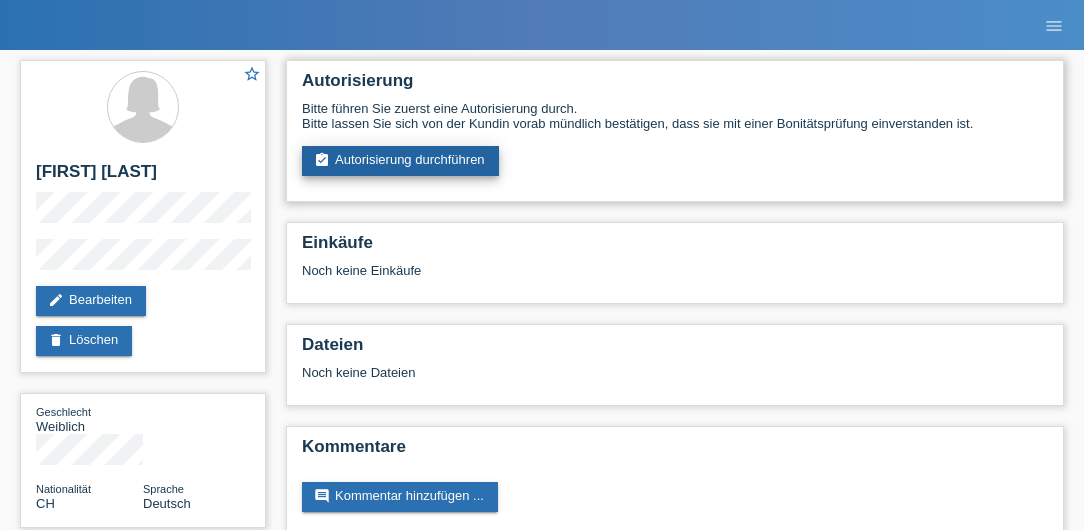 click on "assignment_turned_in  Autorisierung durchführen" at bounding box center [400, 161] 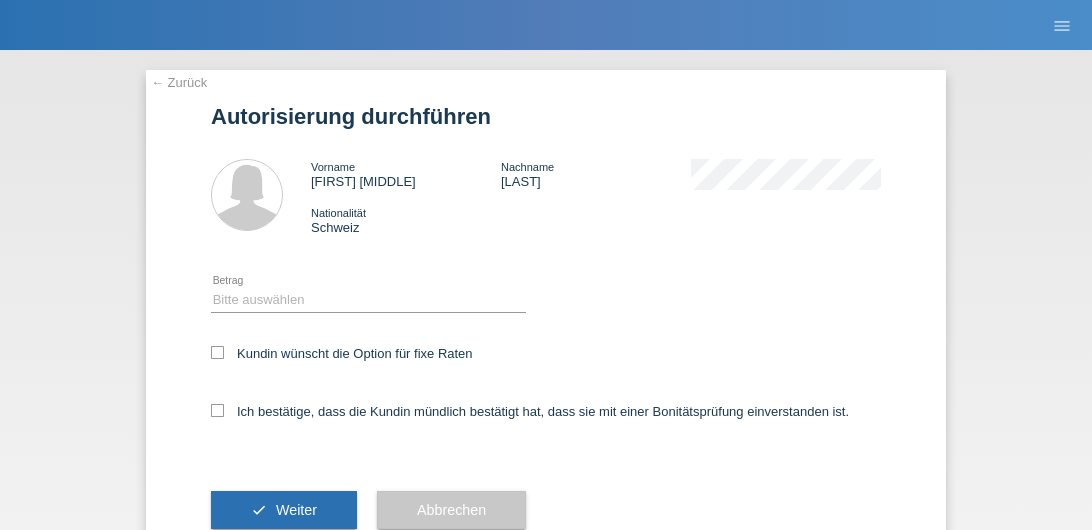 scroll, scrollTop: 0, scrollLeft: 0, axis: both 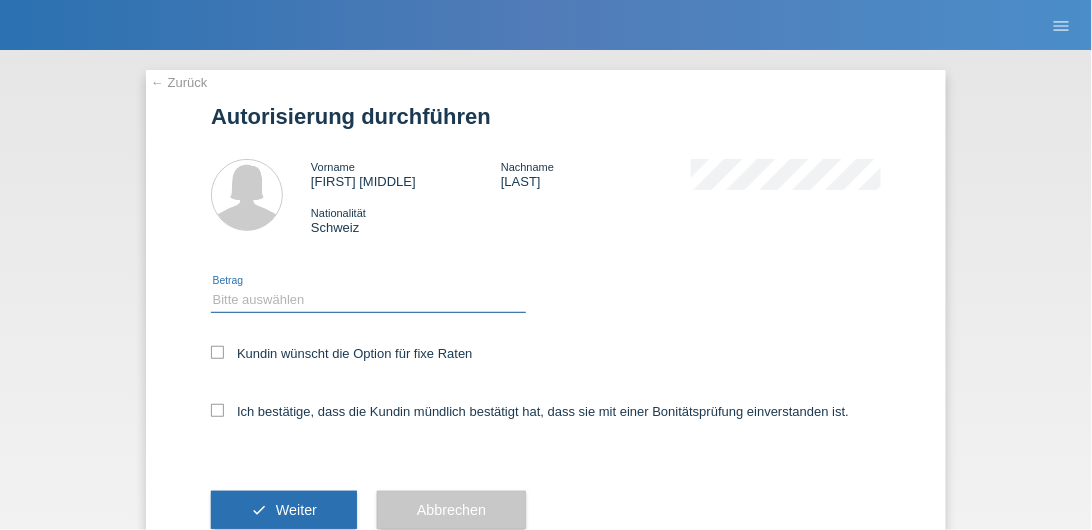 click on "Bitte auswählen
CHF 1.00 - CHF 499.00
CHF 500.00 - CHF 1'999.00
CHF 2'000.00 - CHF 15'000.00" at bounding box center [368, 300] 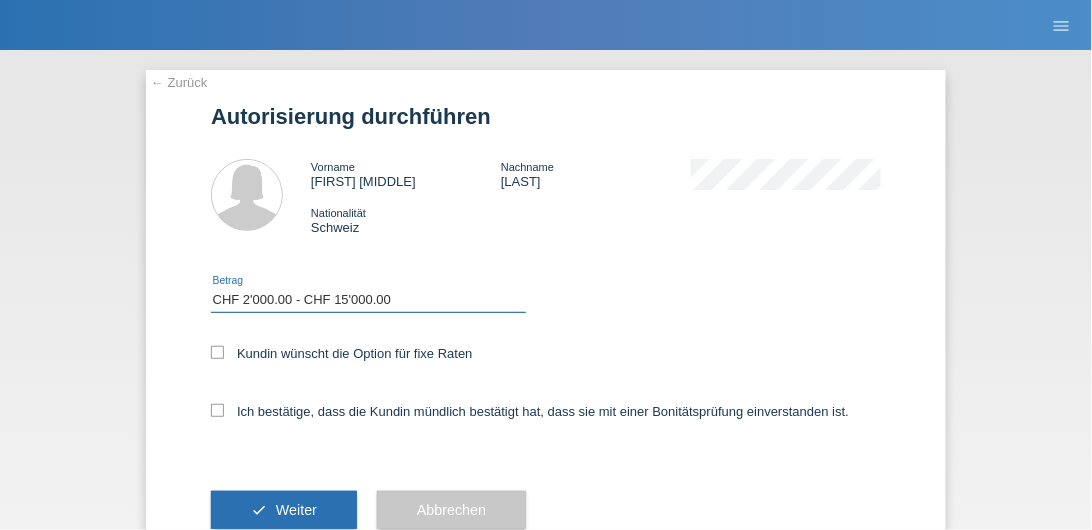 click on "Bitte auswählen
CHF 1.00 - CHF 499.00
CHF 500.00 - CHF 1'999.00
CHF 2'000.00 - CHF 15'000.00" at bounding box center (368, 300) 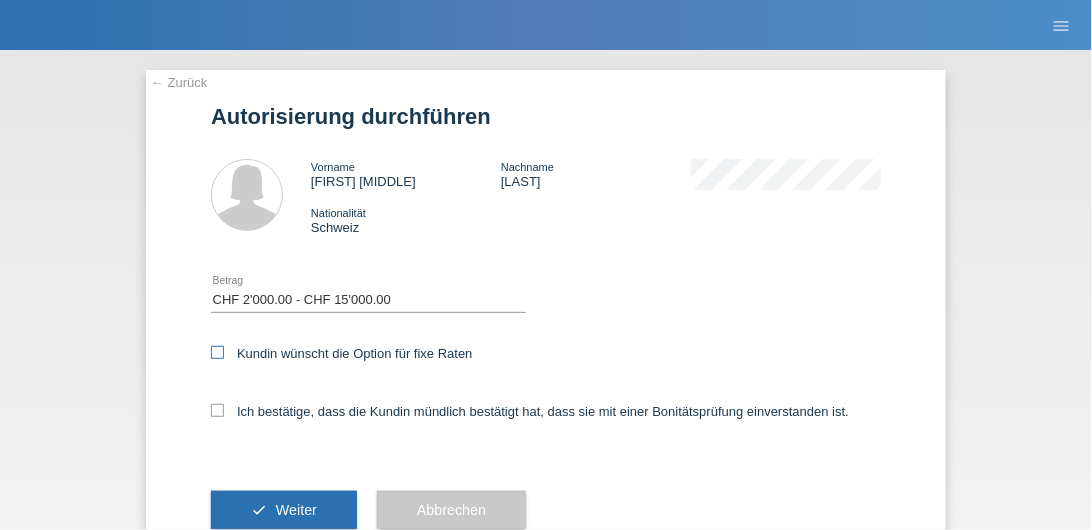 click at bounding box center [217, 352] 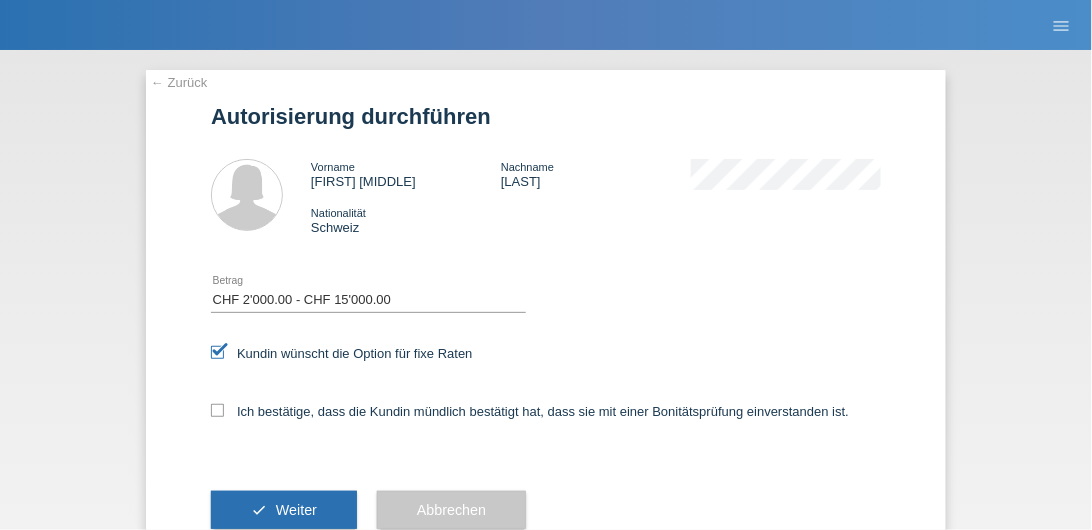drag, startPoint x: 211, startPoint y: 409, endPoint x: 229, endPoint y: 396, distance: 22.203604 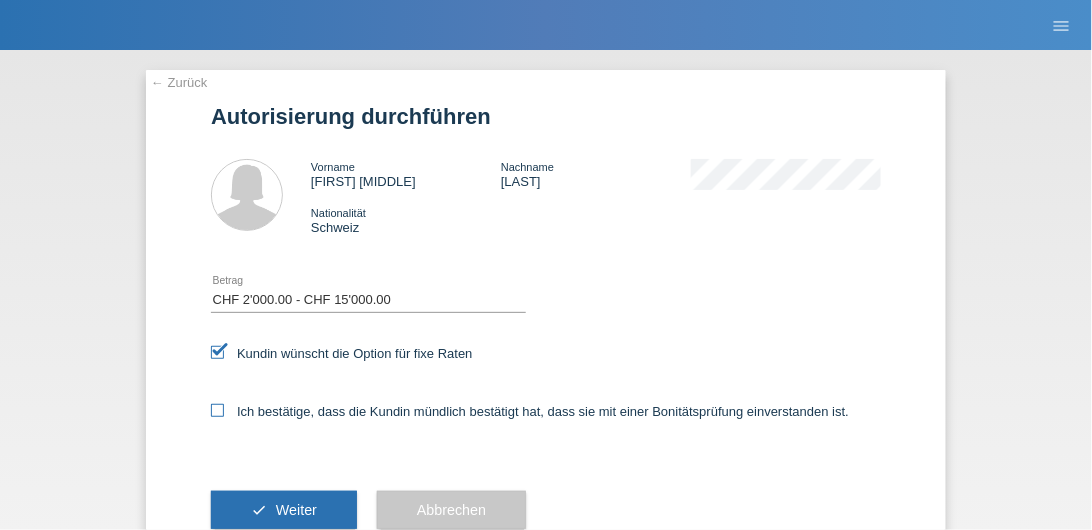 drag, startPoint x: 229, startPoint y: 396, endPoint x: 213, endPoint y: 409, distance: 20.615528 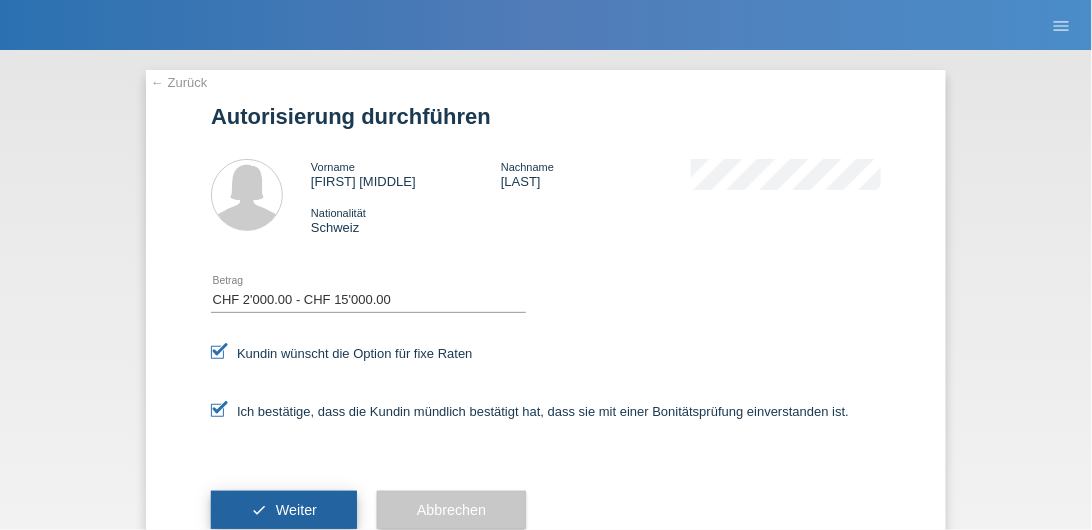 click on "check   Weiter" at bounding box center [284, 510] 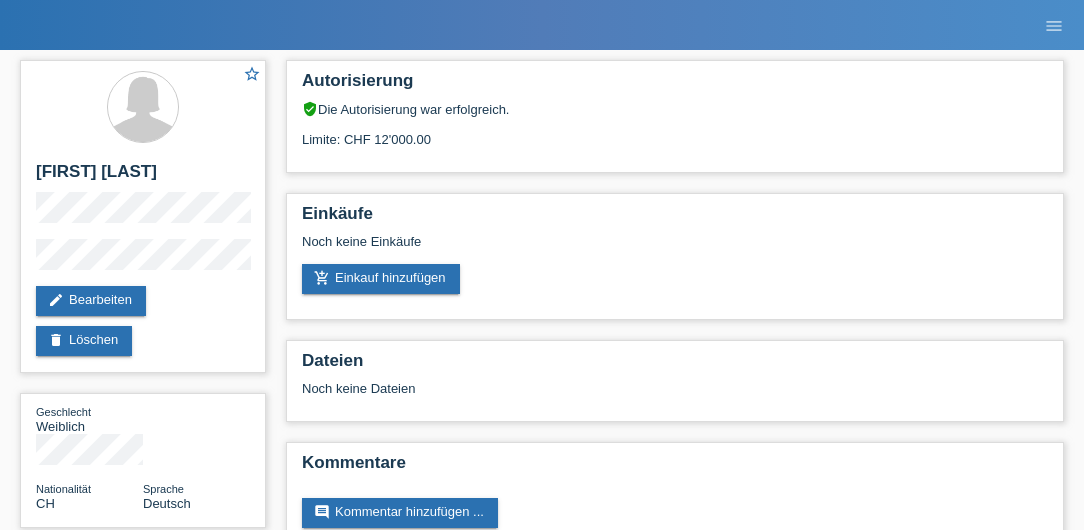 scroll, scrollTop: 0, scrollLeft: 0, axis: both 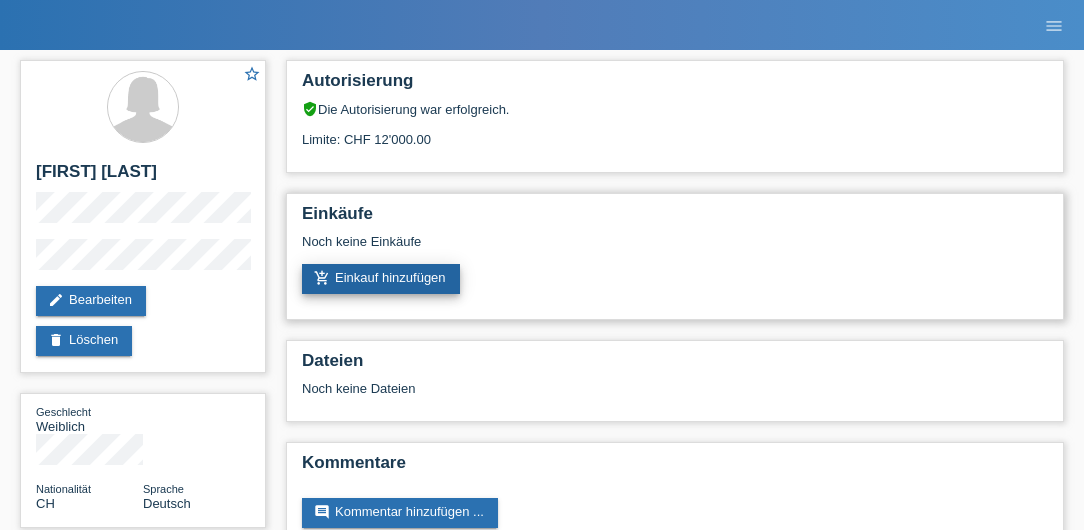 click on "add_shopping_cart  Einkauf hinzufügen" at bounding box center (381, 279) 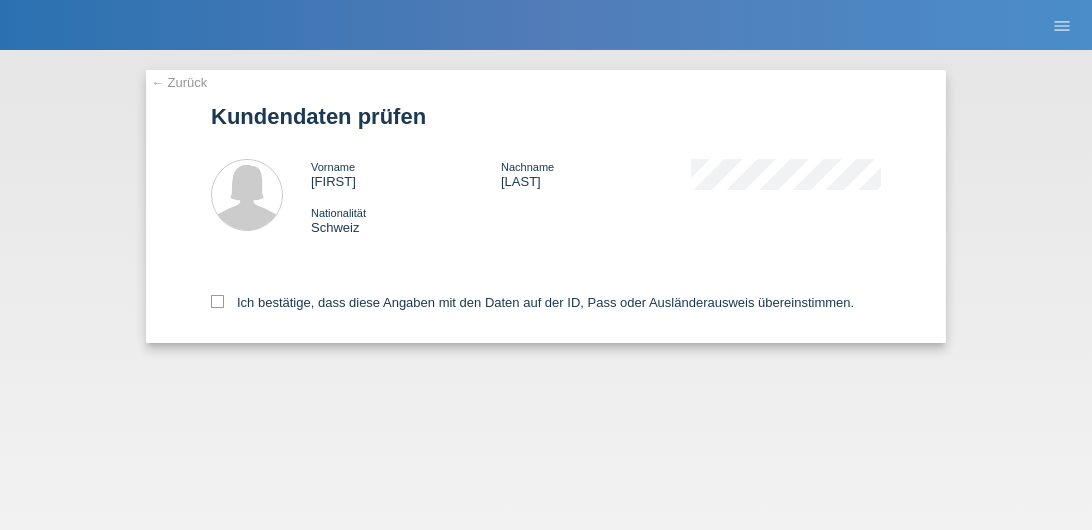 scroll, scrollTop: 0, scrollLeft: 0, axis: both 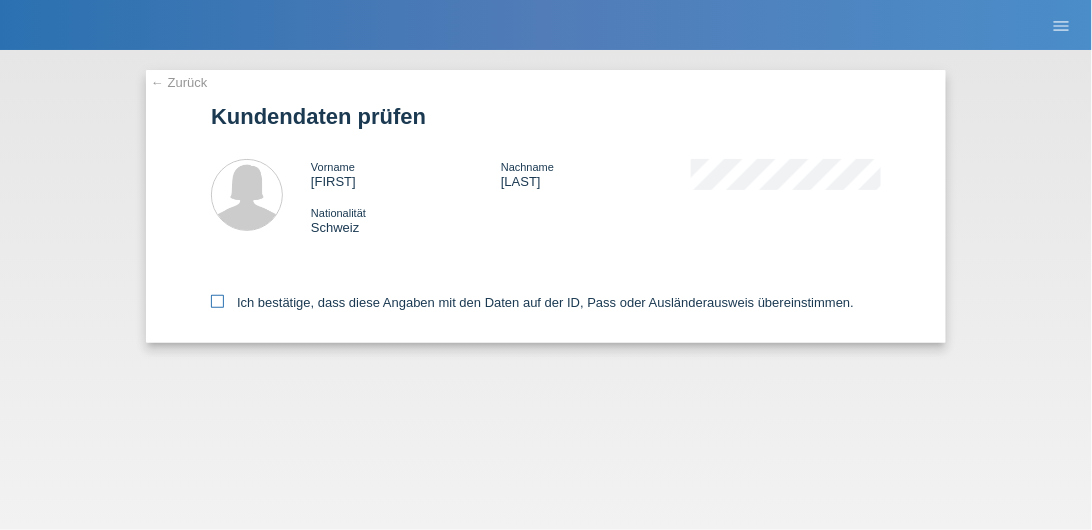 click at bounding box center (217, 301) 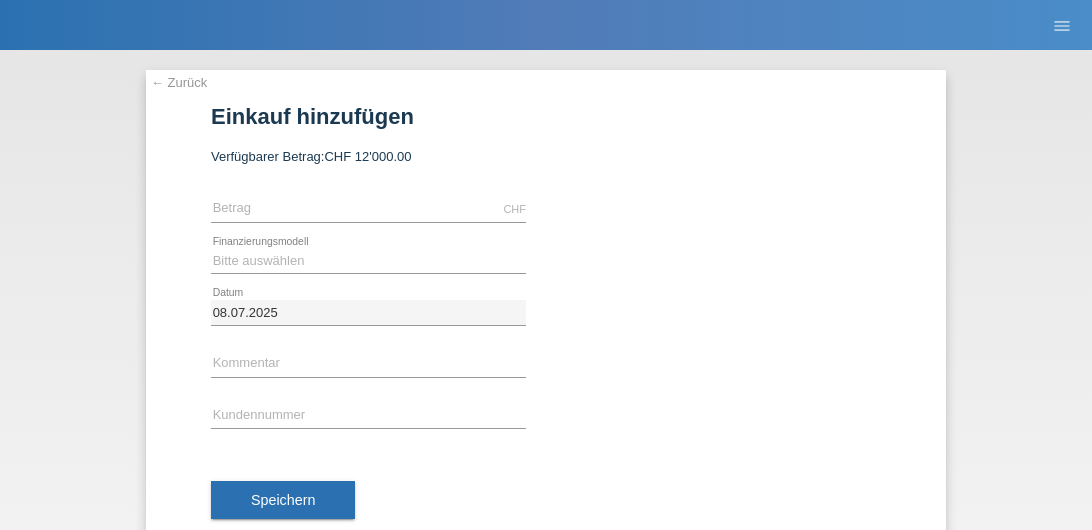 scroll, scrollTop: 0, scrollLeft: 0, axis: both 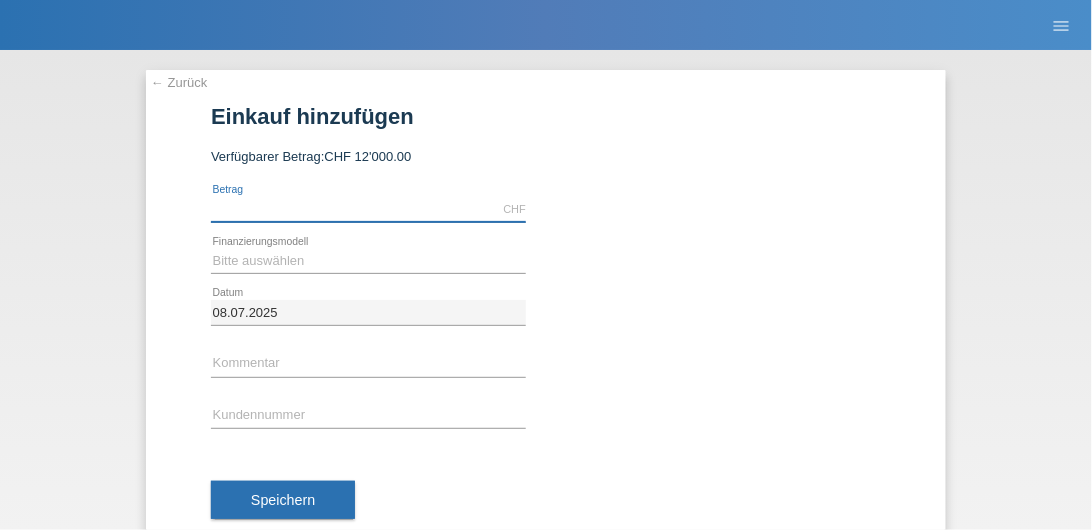 click at bounding box center [368, 209] 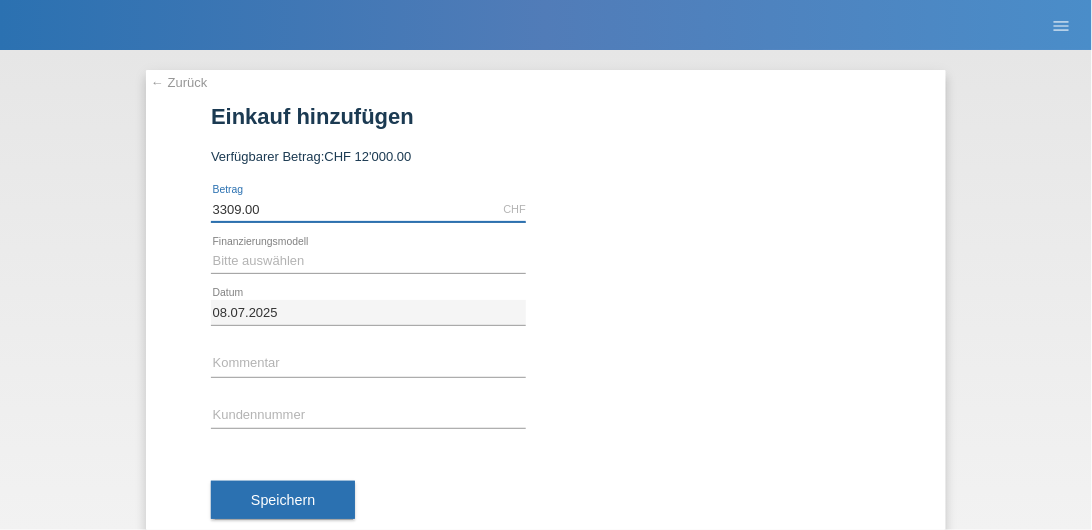type on "3309.00" 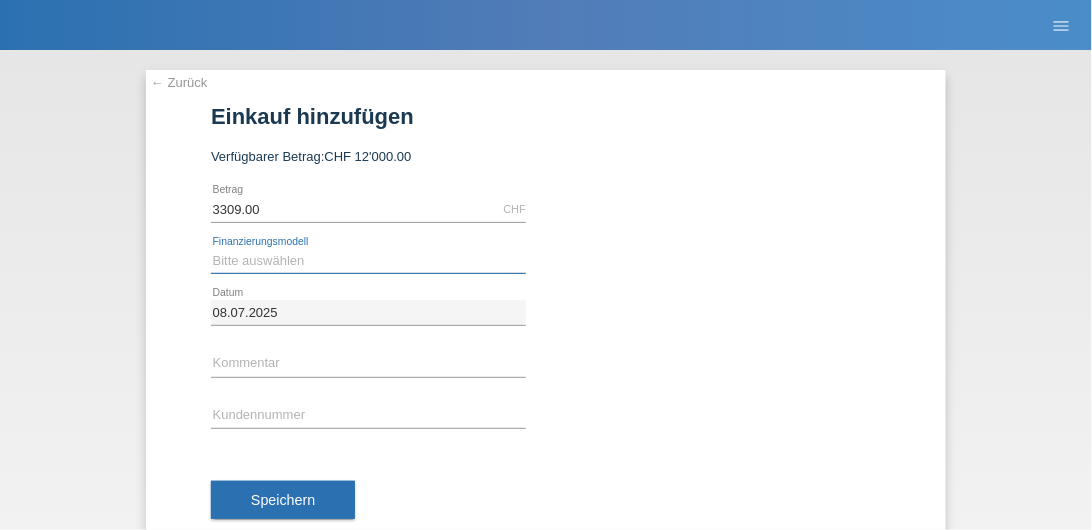 click on "Bitte auswählen
Fixe Raten
Kauf auf Rechnung mit Teilzahlungsoption" at bounding box center [368, 261] 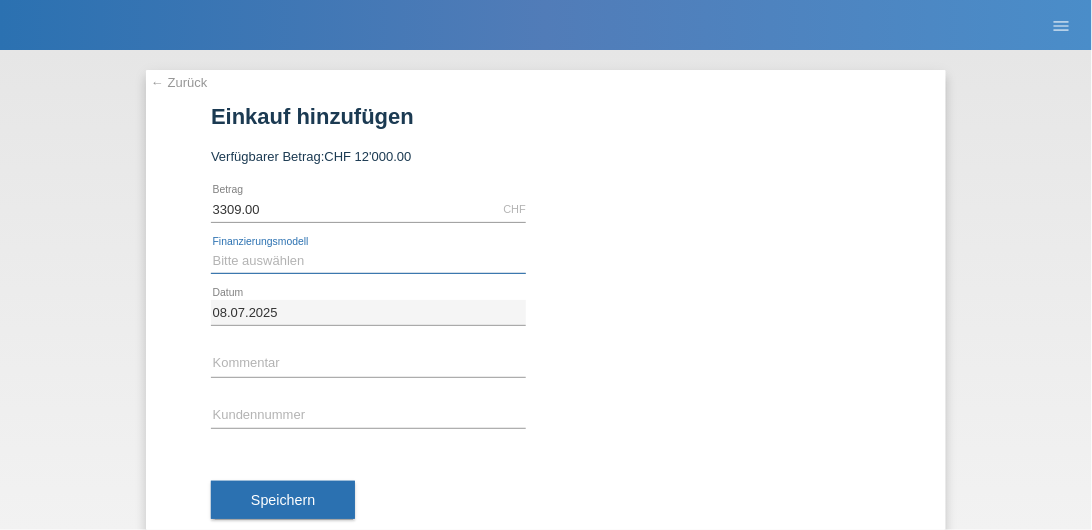 select on "77" 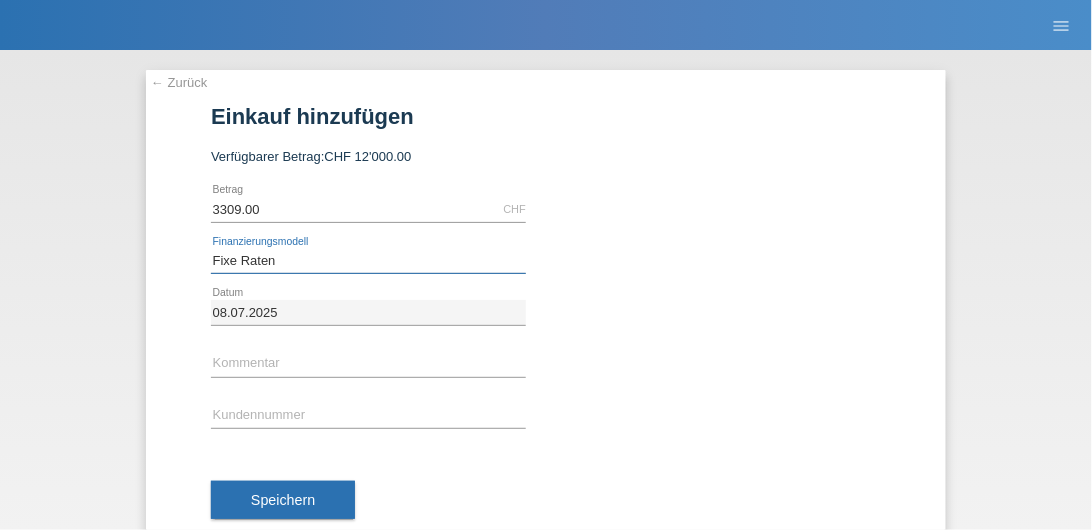 click on "Bitte auswählen
Fixe Raten
Kauf auf Rechnung mit Teilzahlungsoption" at bounding box center (368, 261) 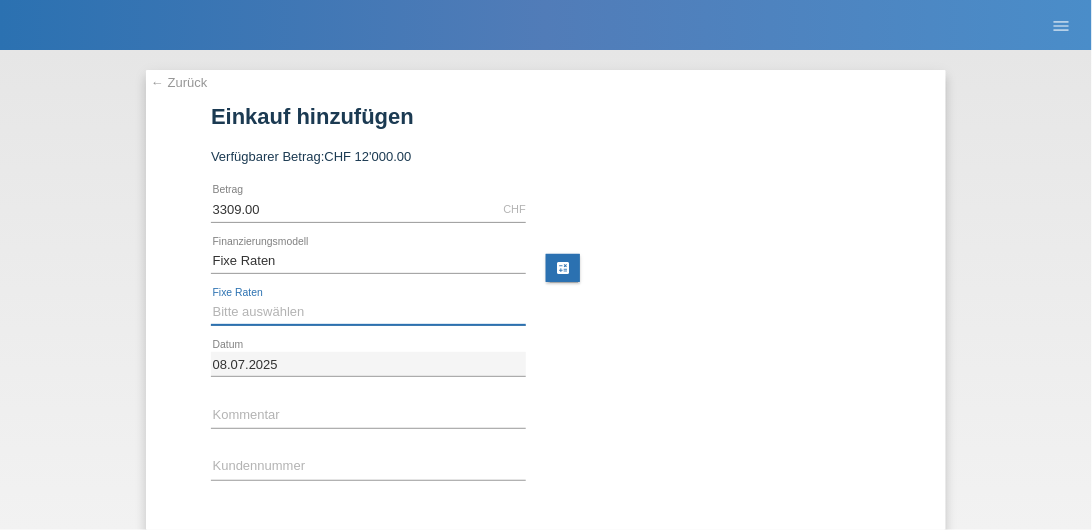 click on "Bitte auswählen
4 Raten
5 Raten
6 Raten
7 Raten
8 Raten
9 Raten
10 Raten
11 Raten" at bounding box center [368, 312] 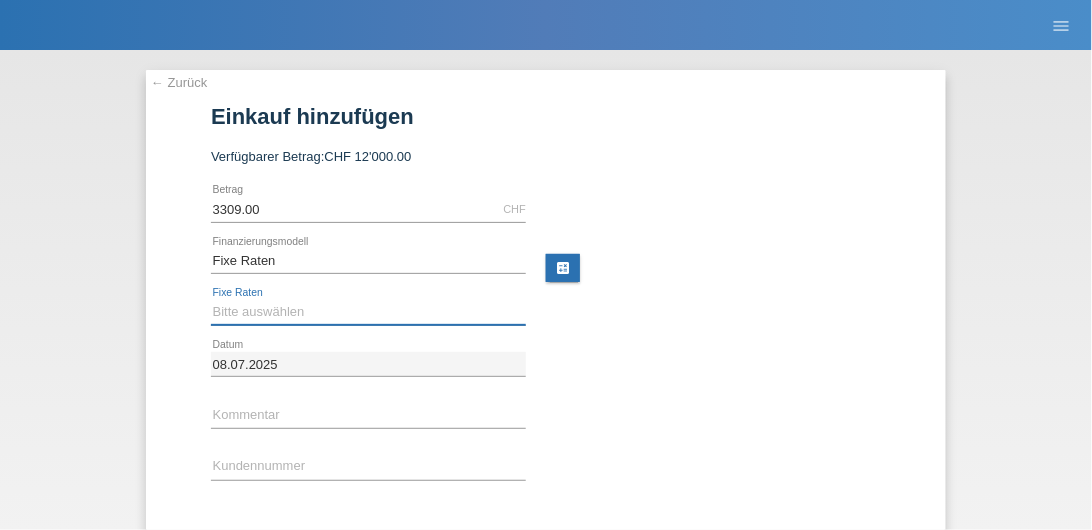 select on "202" 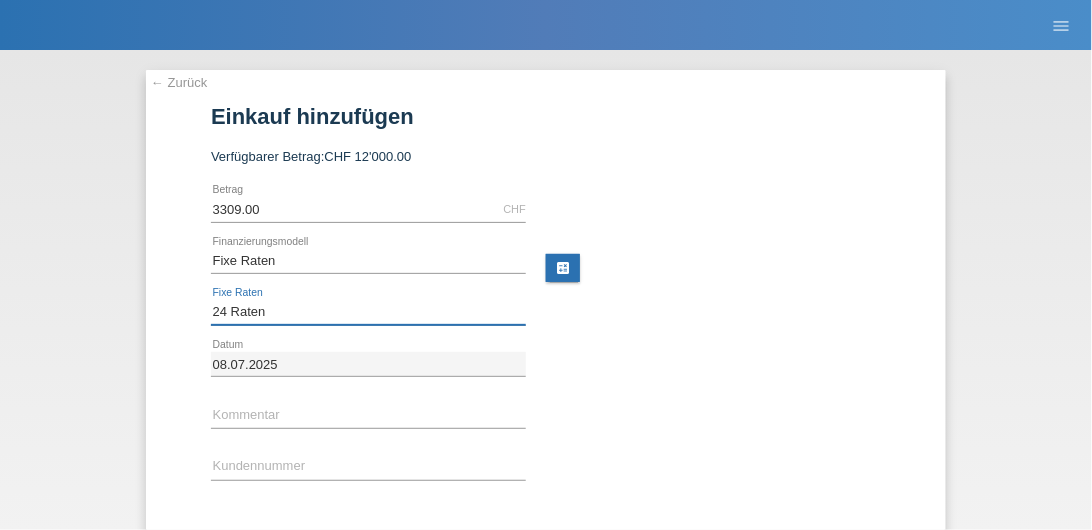 click on "Bitte auswählen
4 Raten
5 Raten
6 Raten
7 Raten
8 Raten
9 Raten
10 Raten
11 Raten" at bounding box center [368, 312] 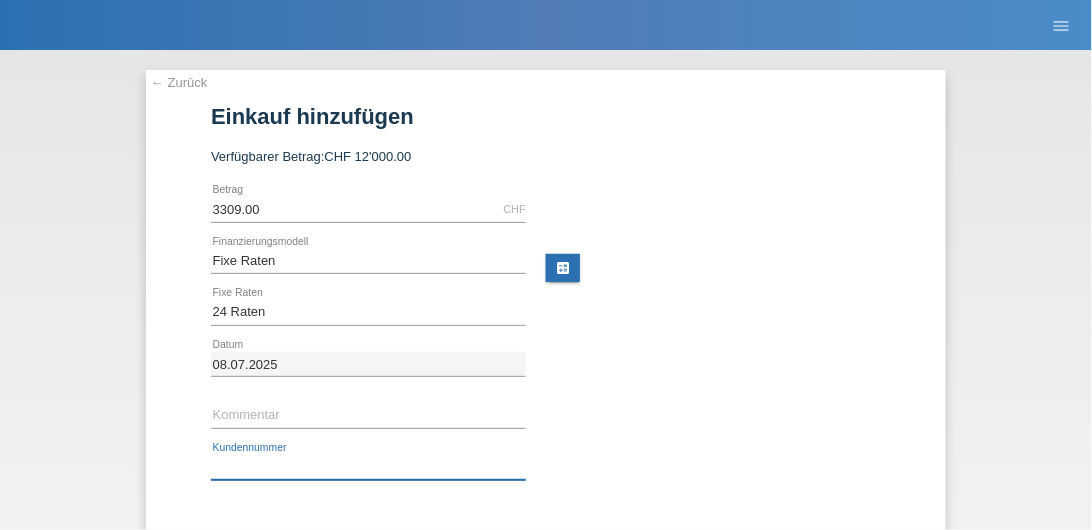 click at bounding box center (368, 467) 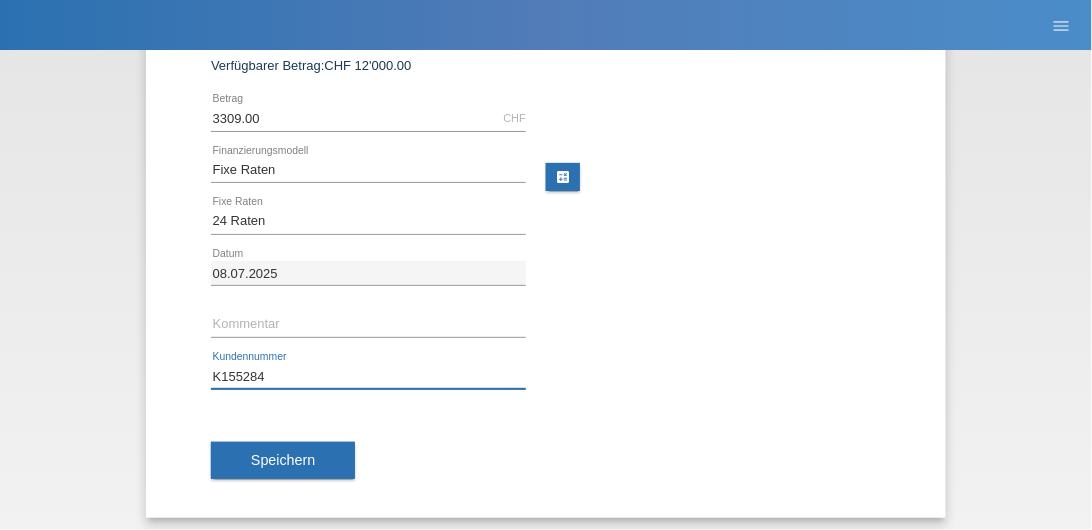 scroll, scrollTop: 96, scrollLeft: 0, axis: vertical 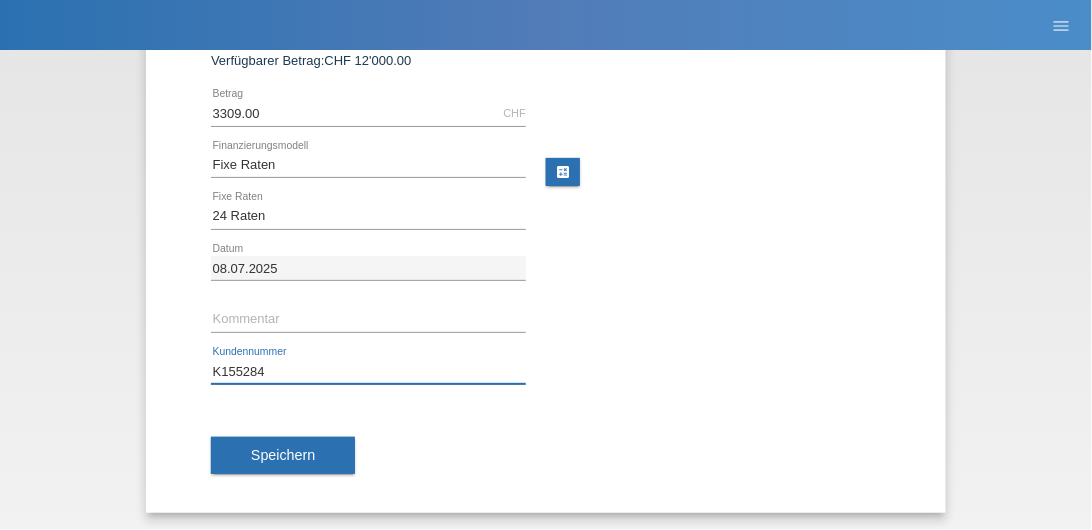 type on "K155284" 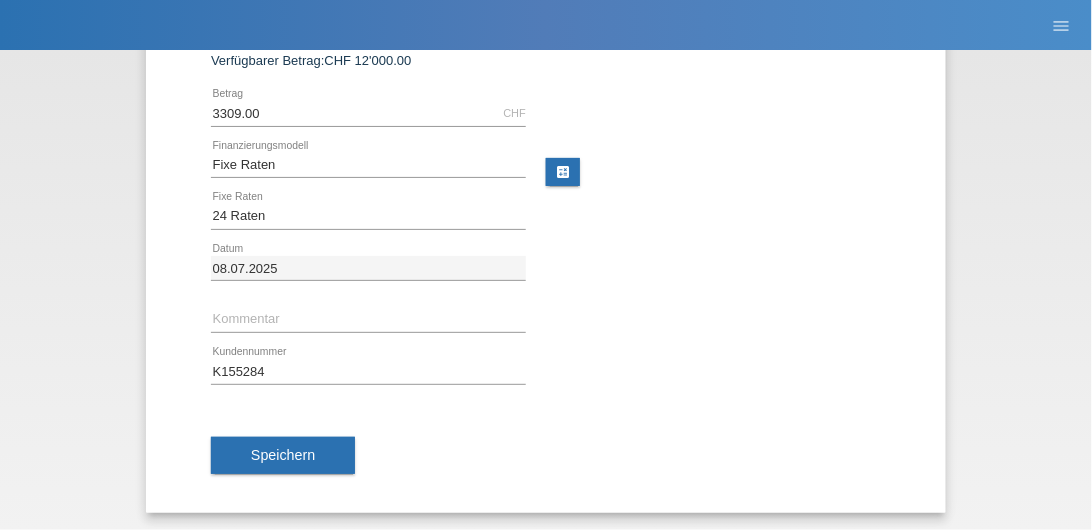 click on "Speichern" at bounding box center (546, 456) 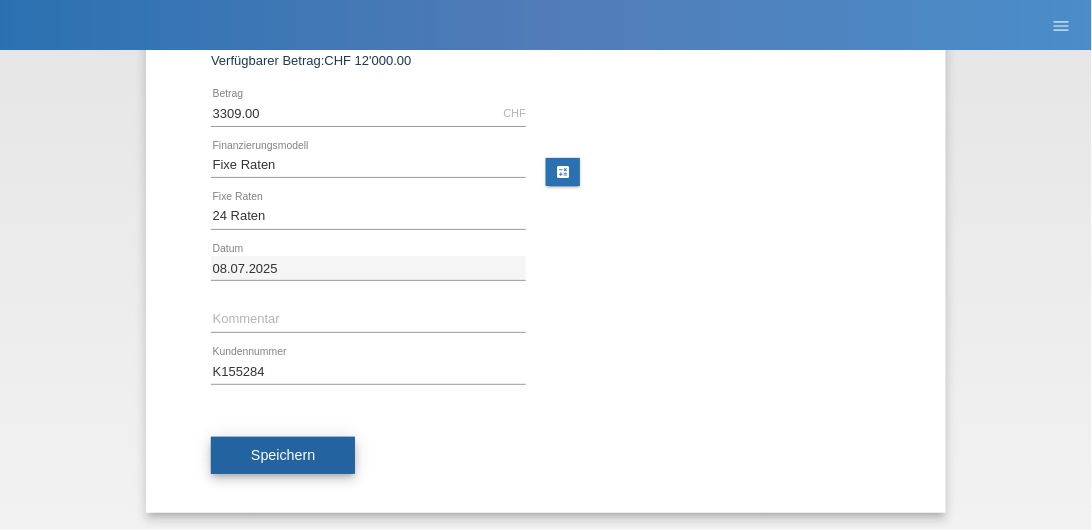click on "Speichern" at bounding box center [283, 456] 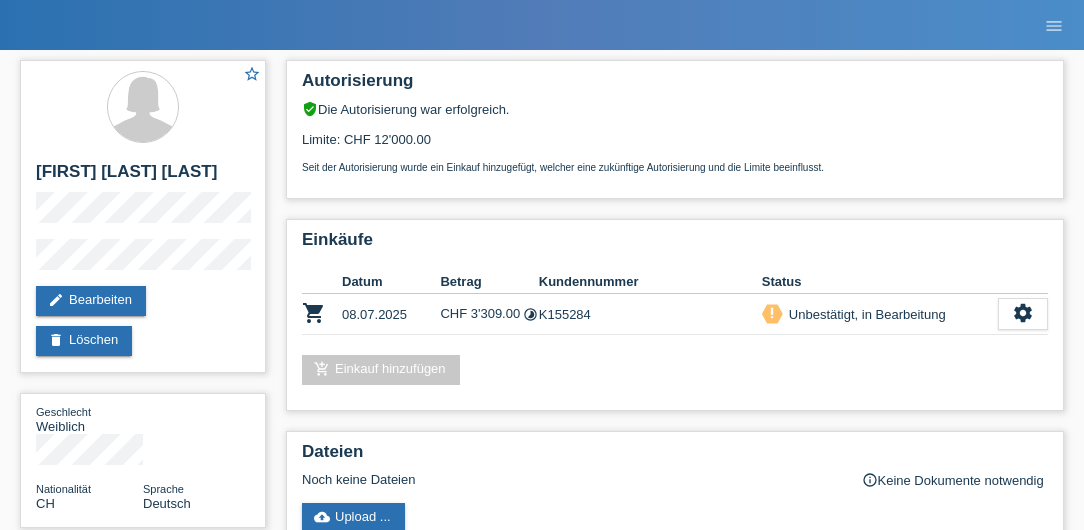 scroll, scrollTop: 0, scrollLeft: 0, axis: both 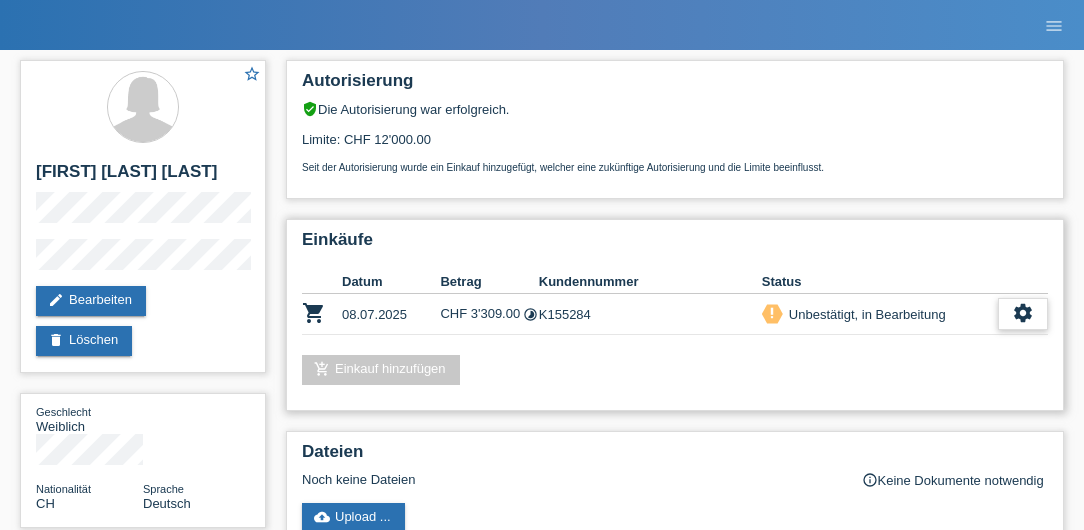 click on "settings" at bounding box center (1023, 313) 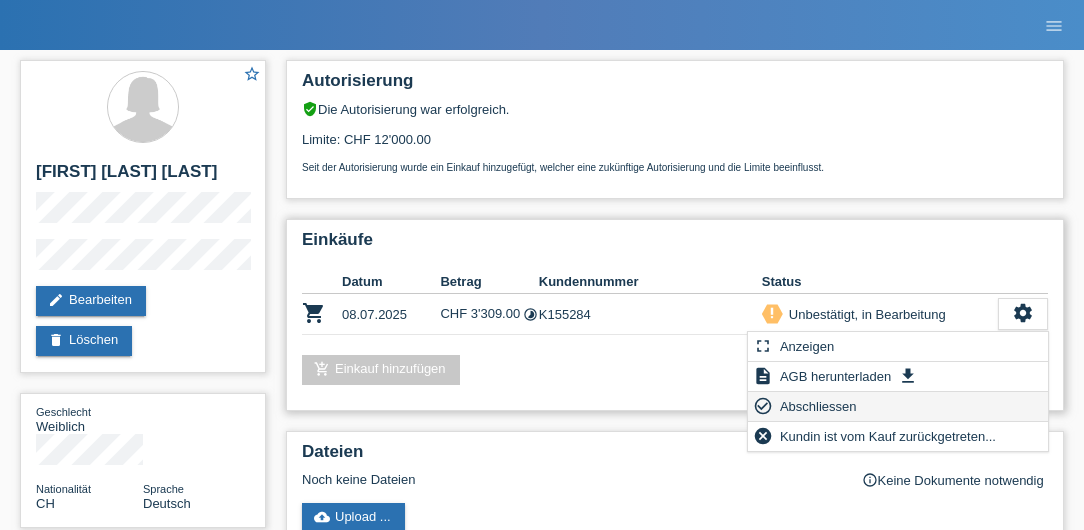 click on "Abschliessen" at bounding box center (818, 406) 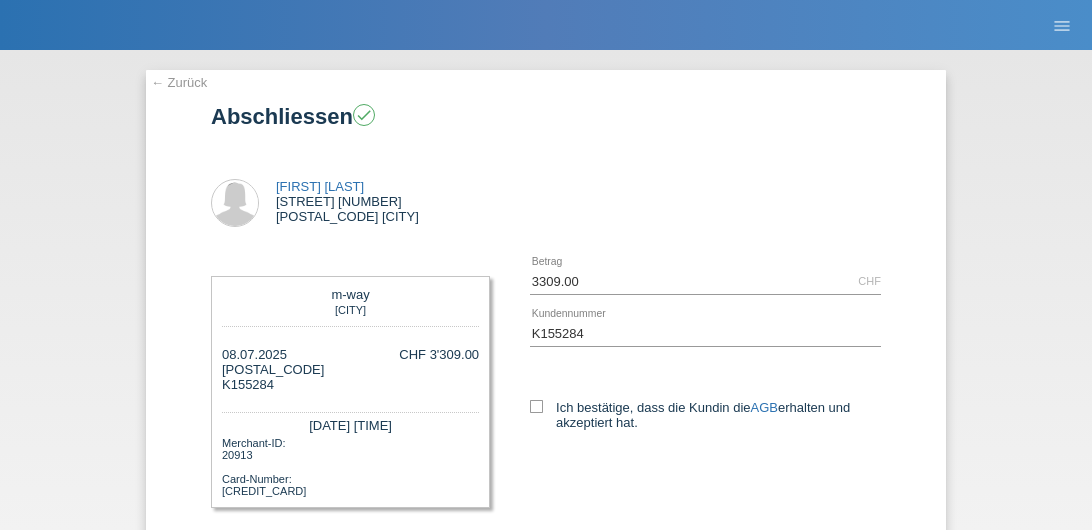 scroll, scrollTop: 0, scrollLeft: 0, axis: both 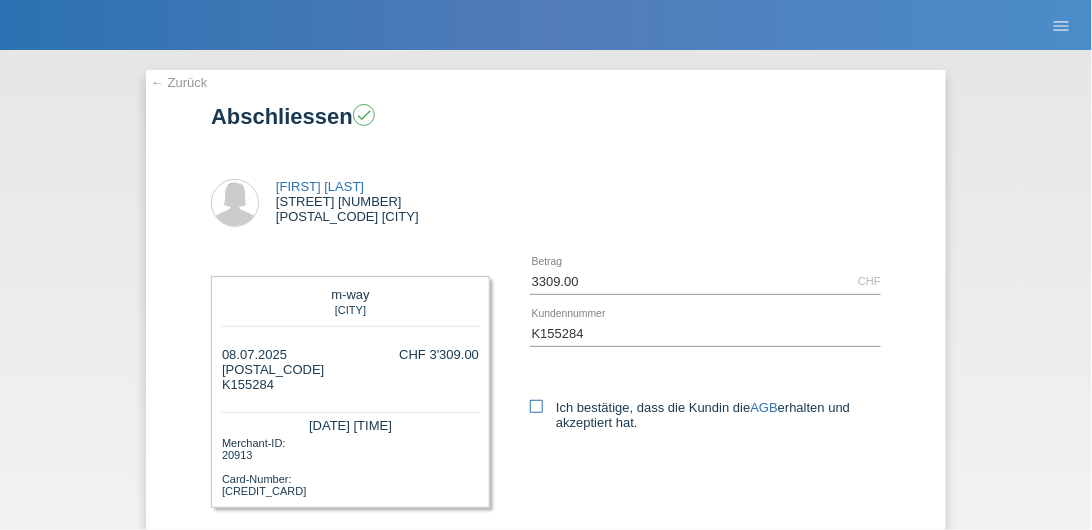 click at bounding box center [536, 406] 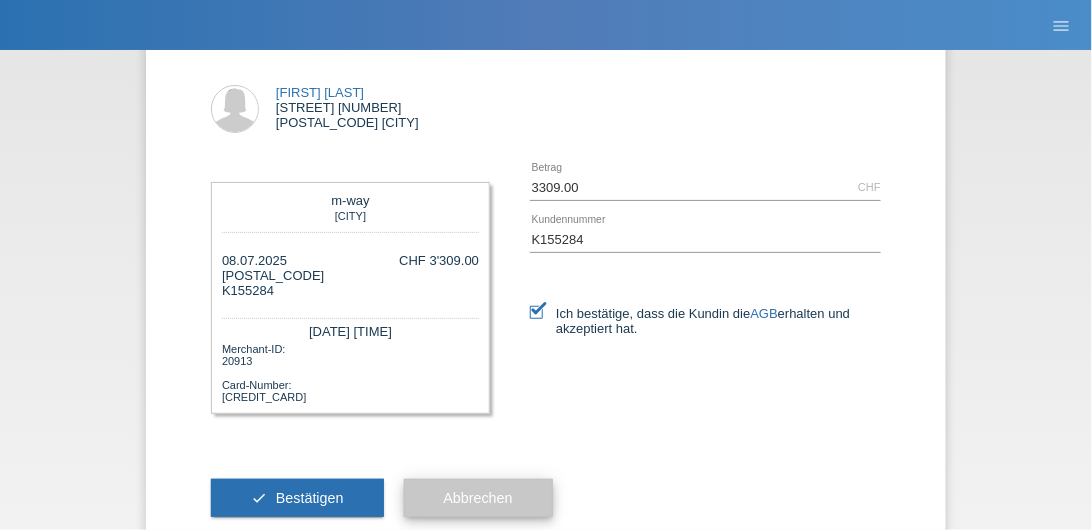 scroll, scrollTop: 114, scrollLeft: 0, axis: vertical 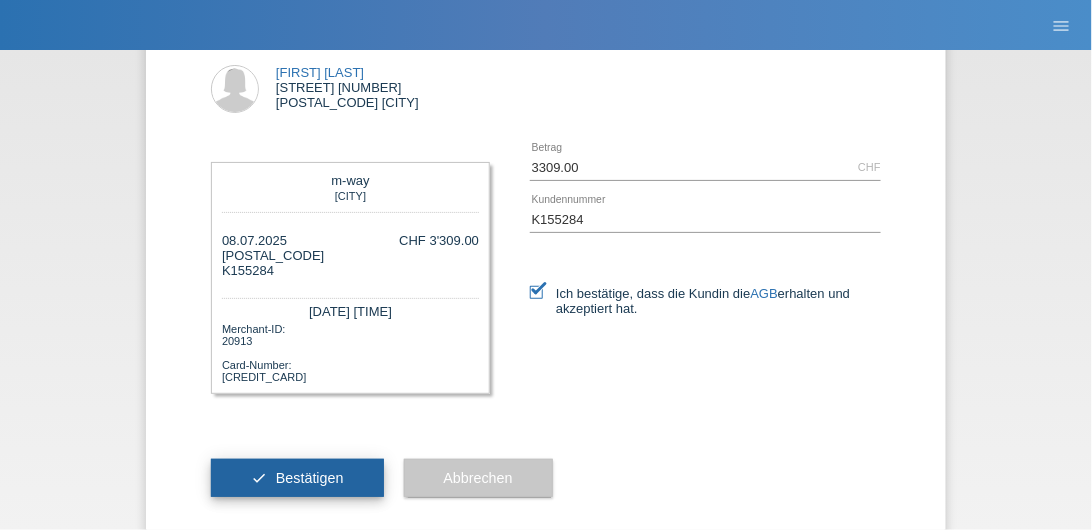 click on "Bestätigen" at bounding box center (310, 478) 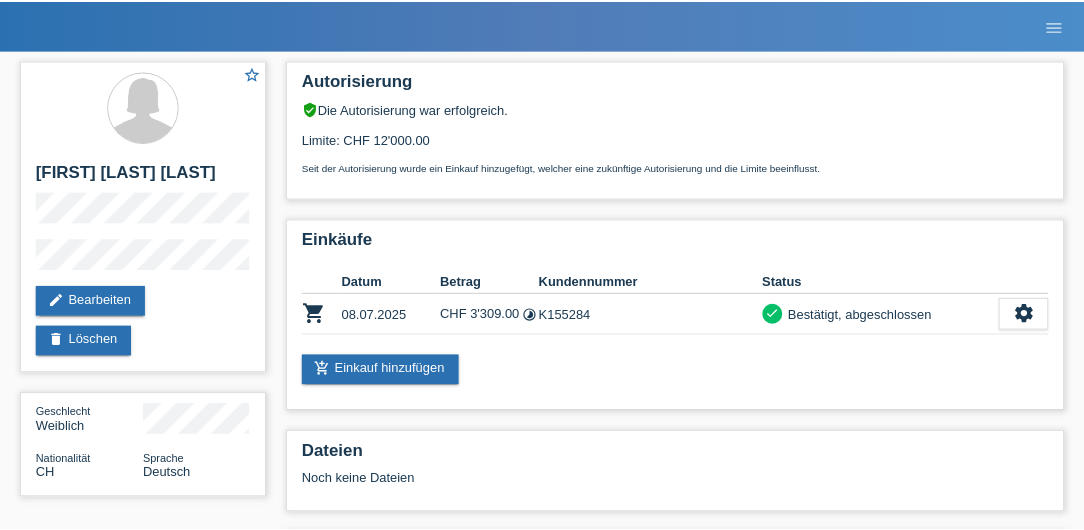 scroll, scrollTop: 0, scrollLeft: 0, axis: both 